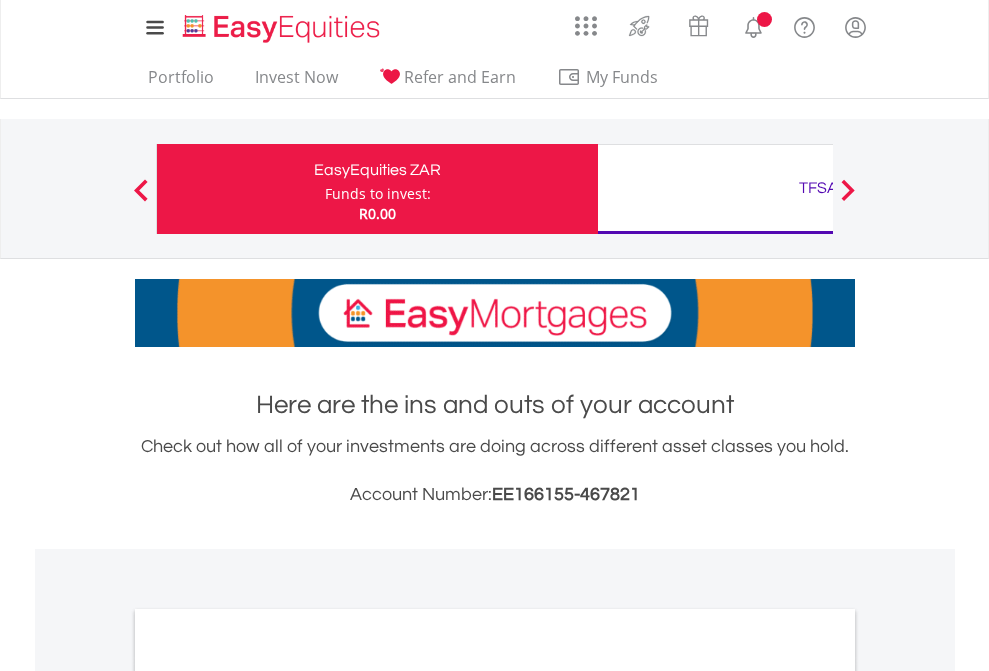 scroll, scrollTop: 0, scrollLeft: 0, axis: both 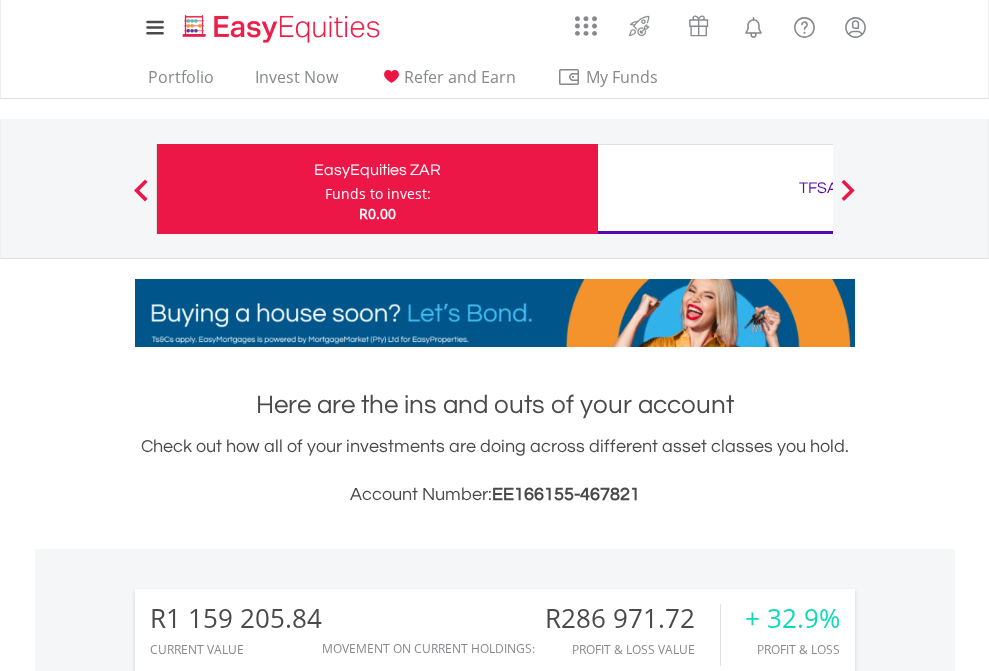 click on "Funds to invest:" at bounding box center (378, 194) 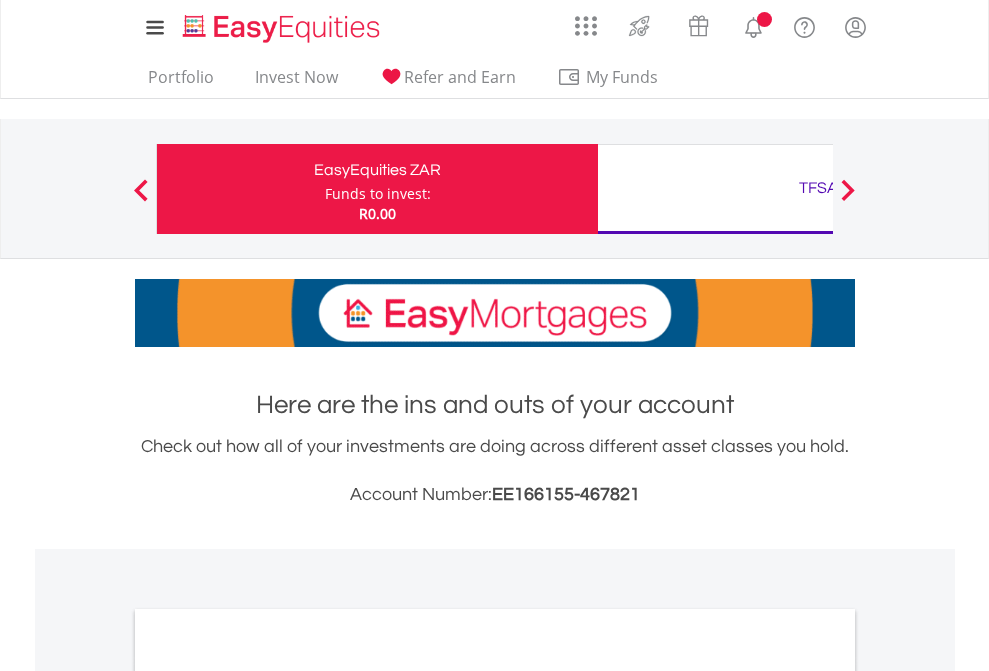 scroll, scrollTop: 0, scrollLeft: 0, axis: both 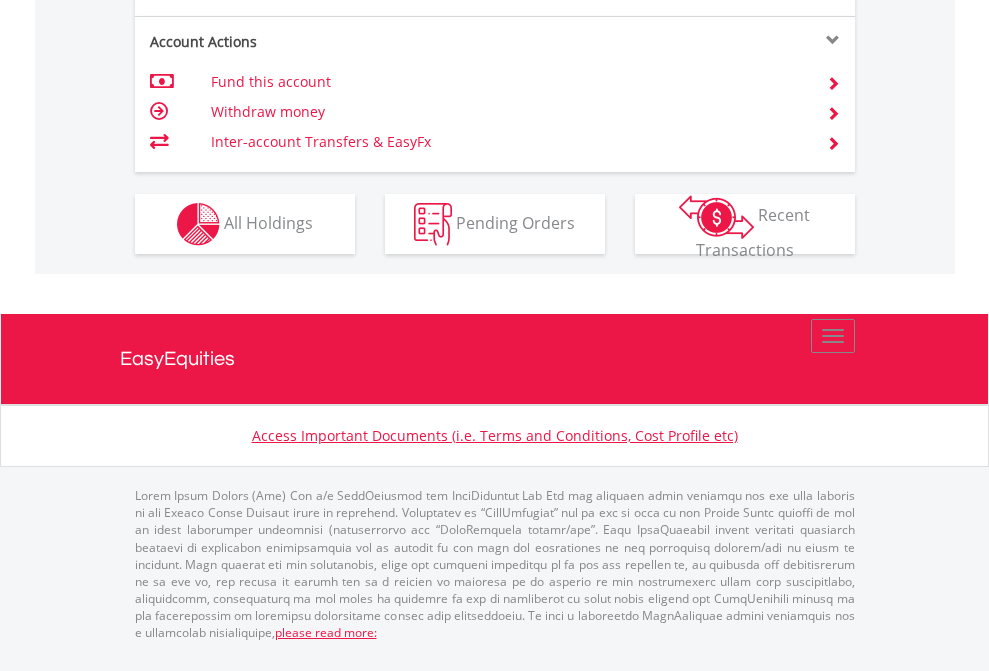 click on "Investment types" at bounding box center (706, -337) 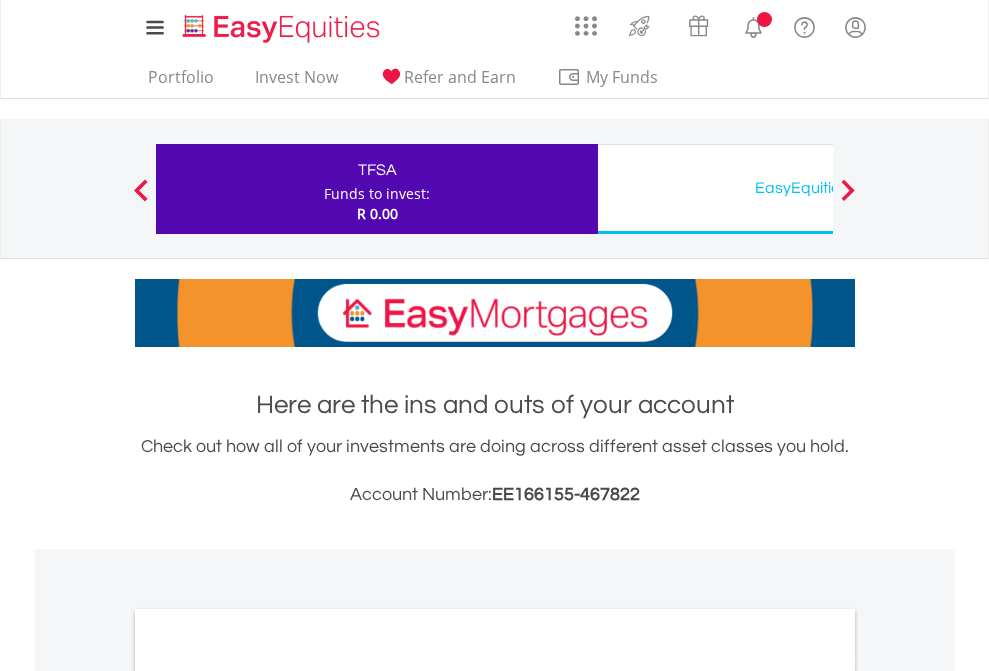 scroll, scrollTop: 0, scrollLeft: 0, axis: both 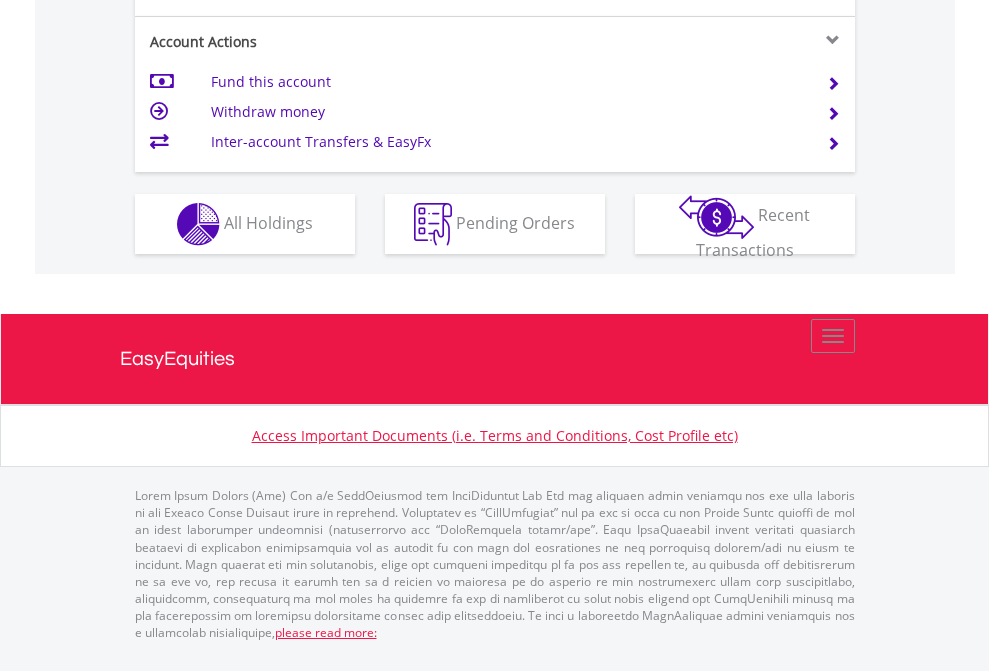 click on "Investment types" at bounding box center [706, -337] 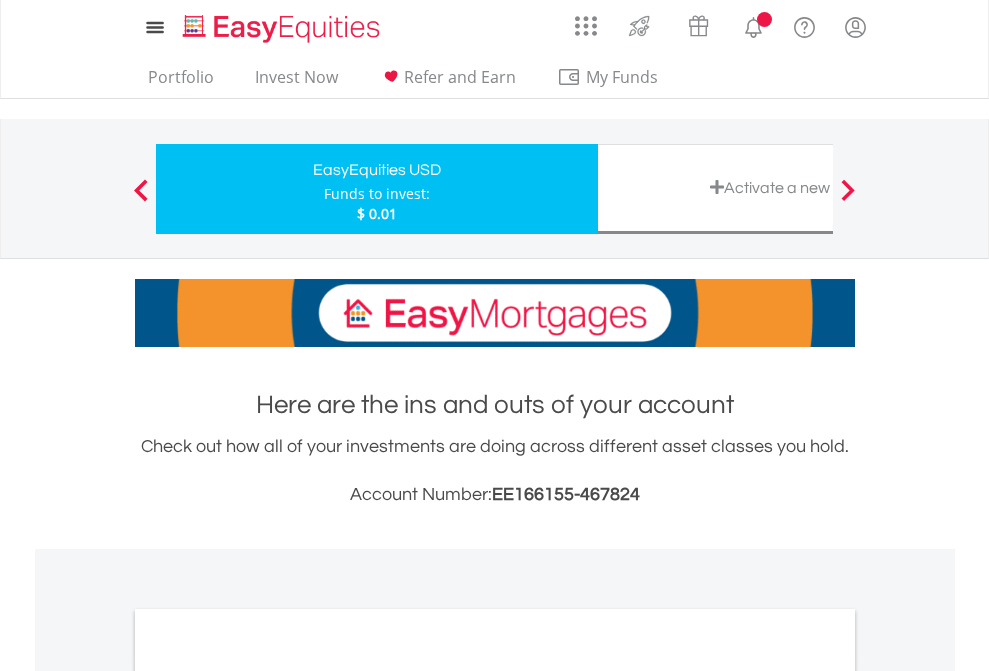 scroll, scrollTop: 0, scrollLeft: 0, axis: both 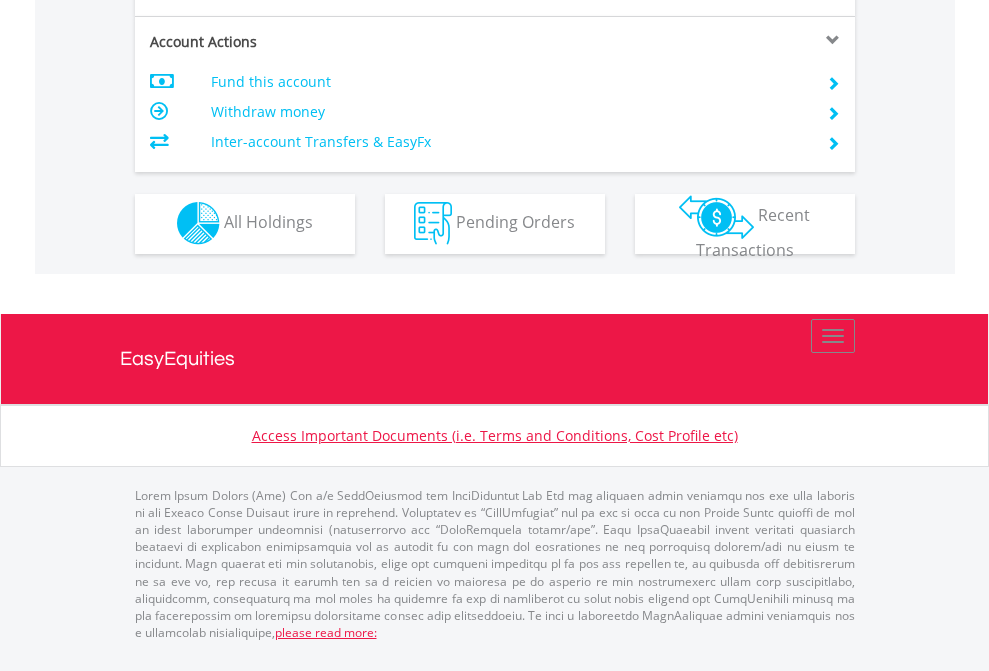click on "Investment types" at bounding box center (706, -337) 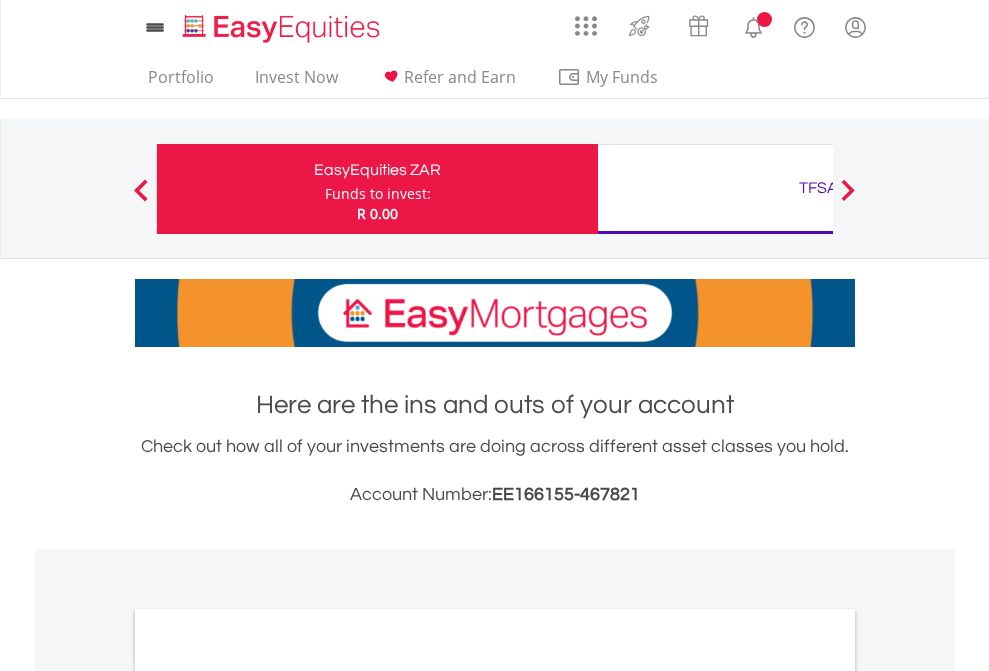 scroll, scrollTop: 0, scrollLeft: 0, axis: both 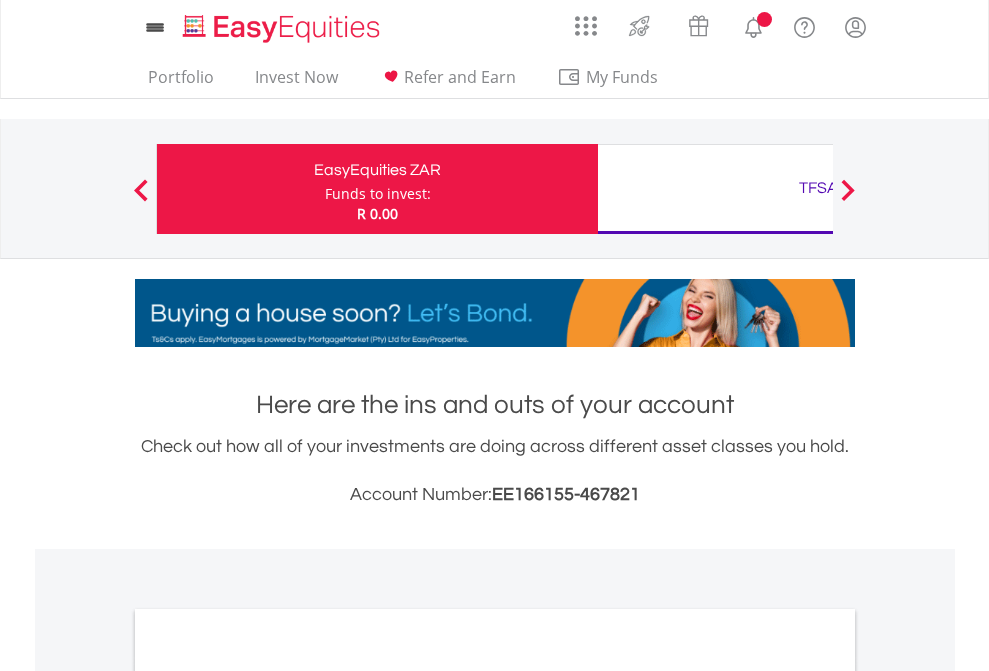 click on "All Holdings" at bounding box center (268, 1096) 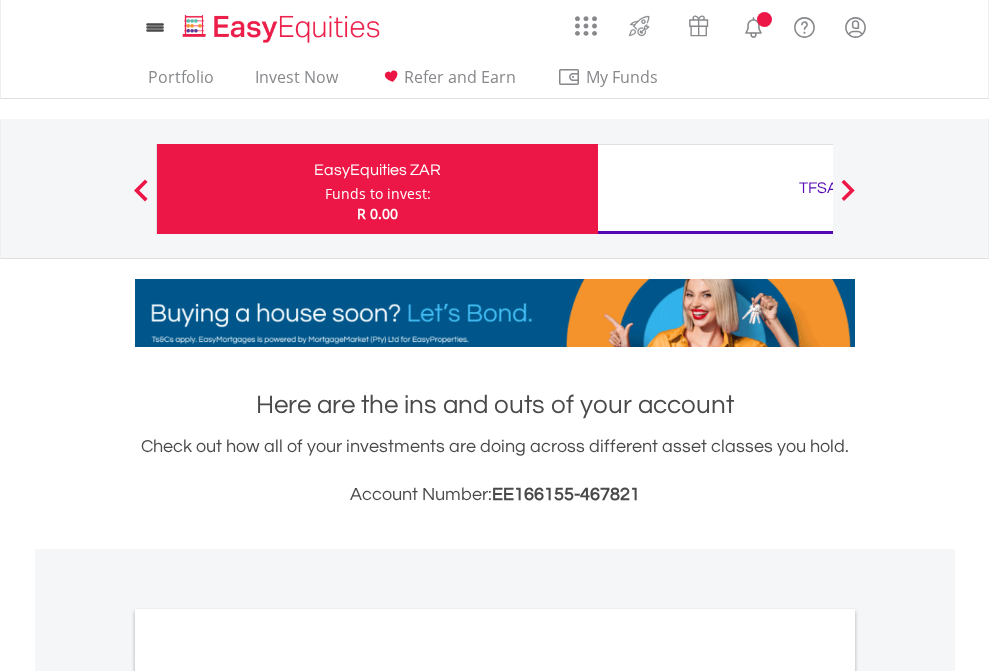 scroll, scrollTop: 1202, scrollLeft: 0, axis: vertical 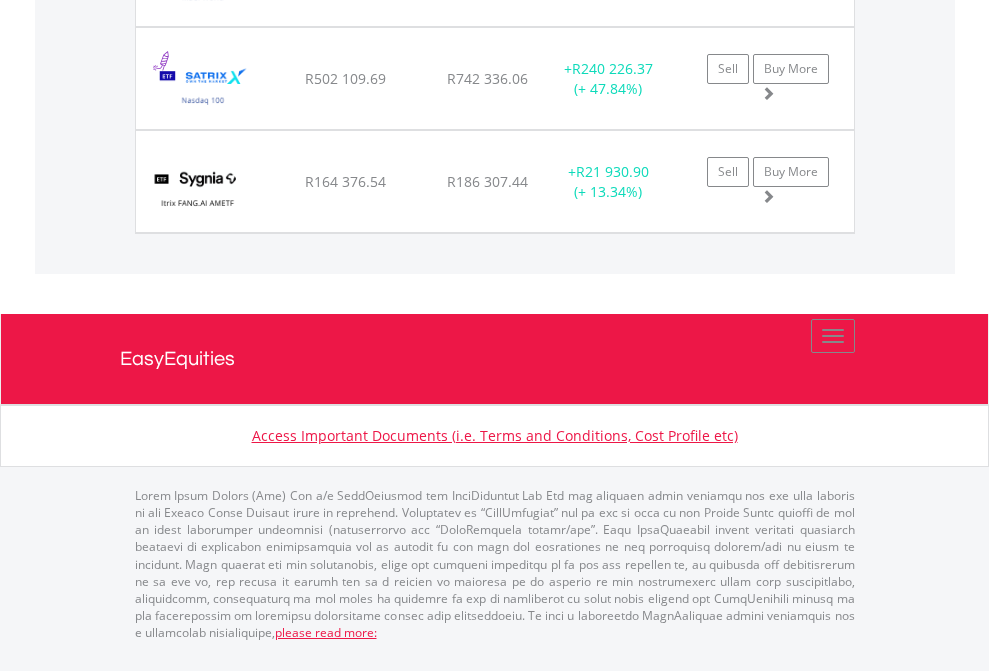 click on "TFSA" at bounding box center [818, -1626] 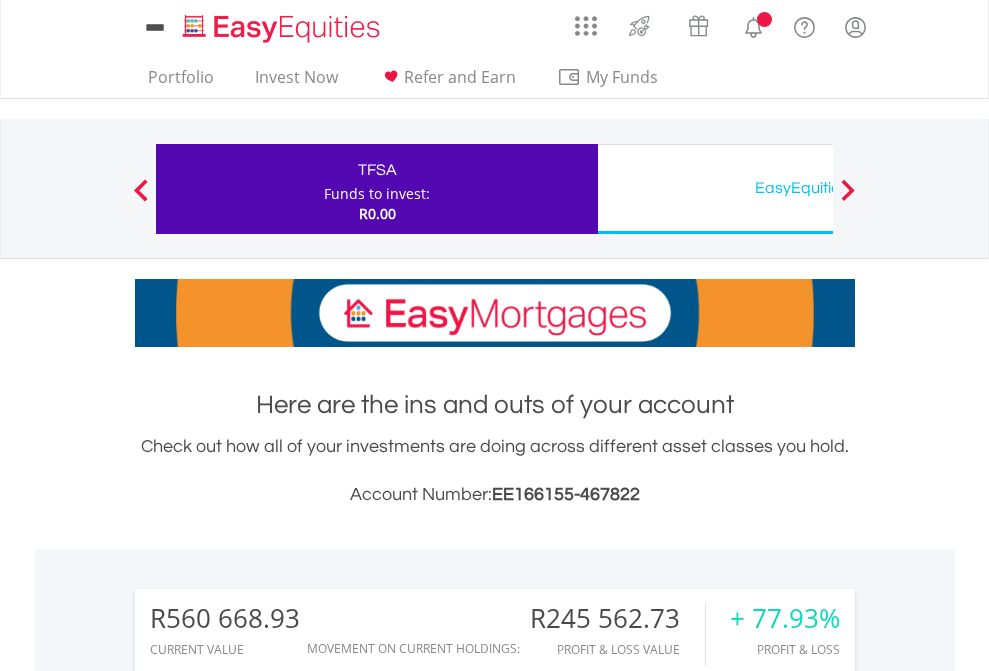 scroll, scrollTop: 0, scrollLeft: 0, axis: both 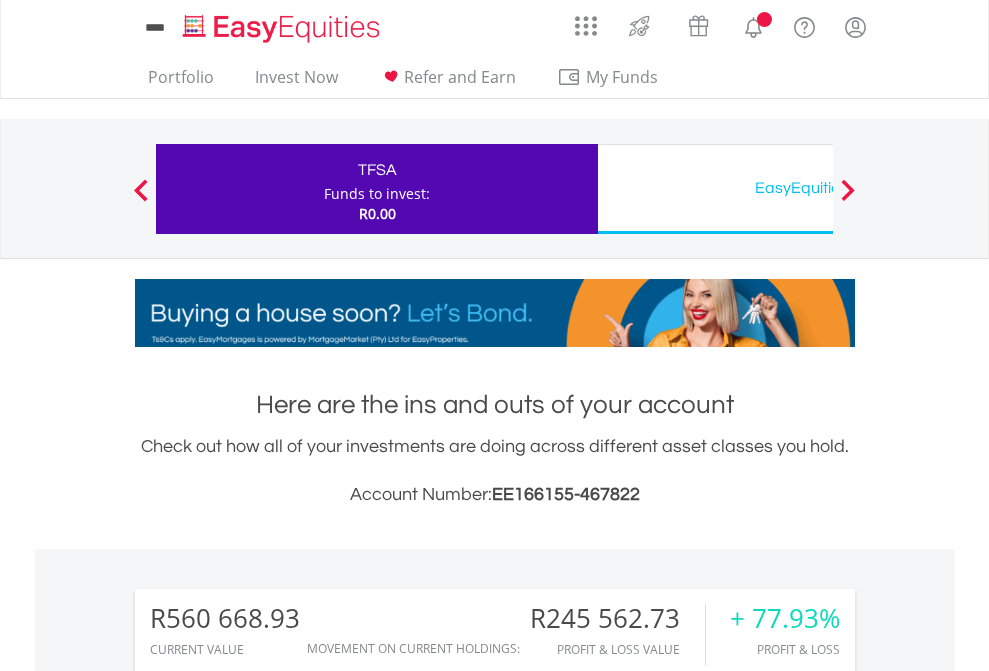 click on "All Holdings" at bounding box center (268, 1466) 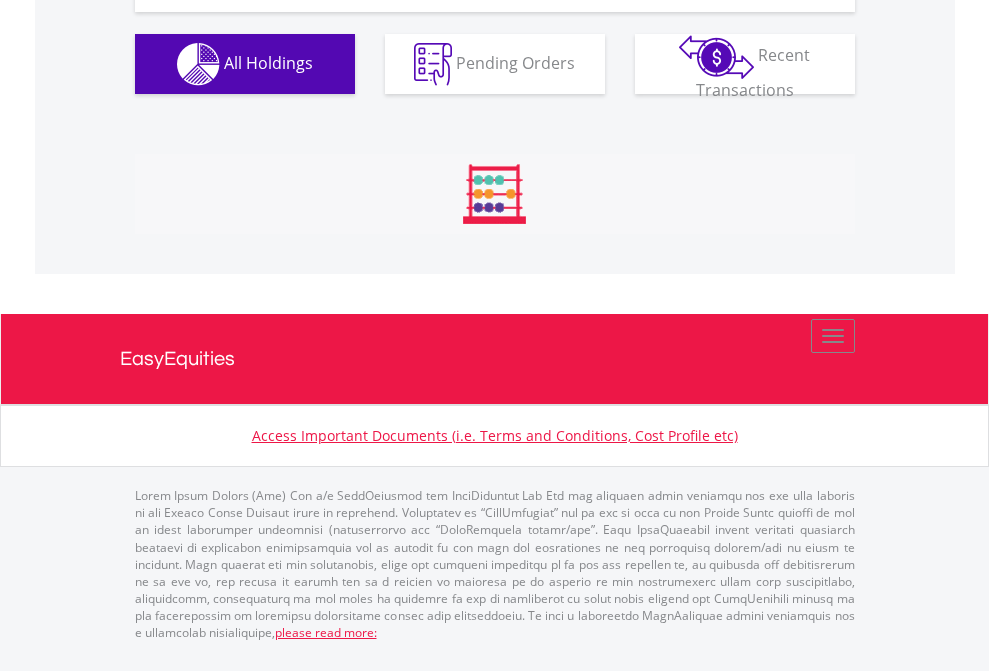 scroll, scrollTop: 2224, scrollLeft: 0, axis: vertical 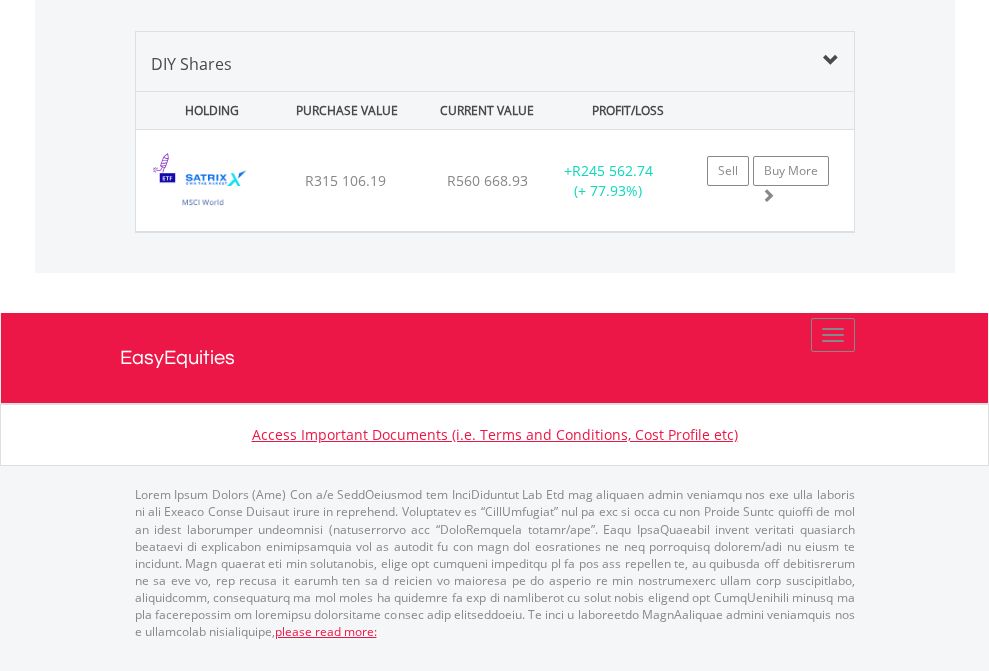 click on "EasyEquities USD" at bounding box center [818, -1339] 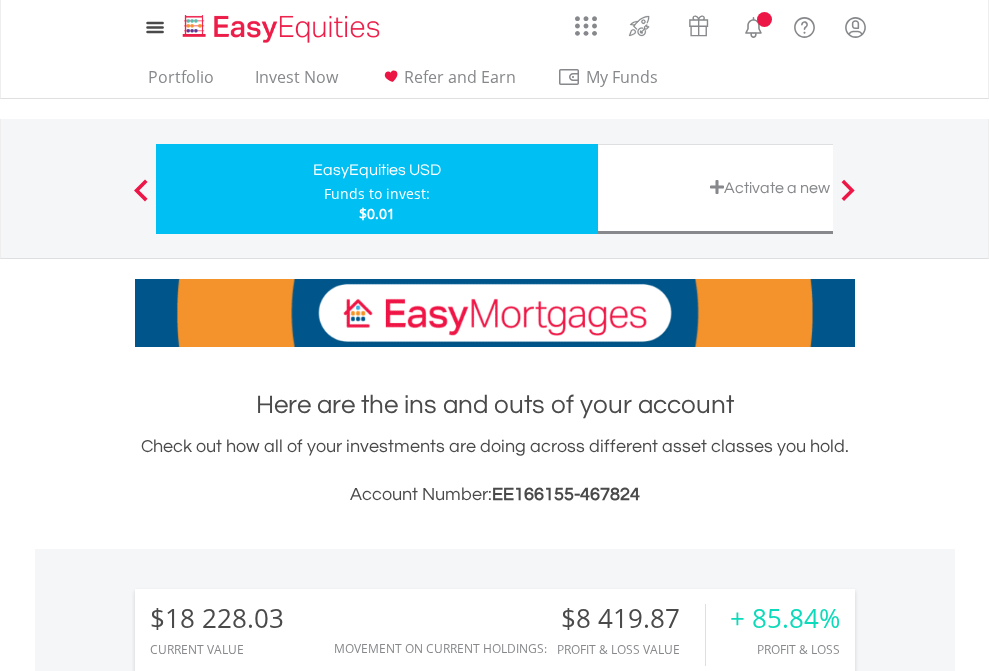 scroll, scrollTop: 0, scrollLeft: 0, axis: both 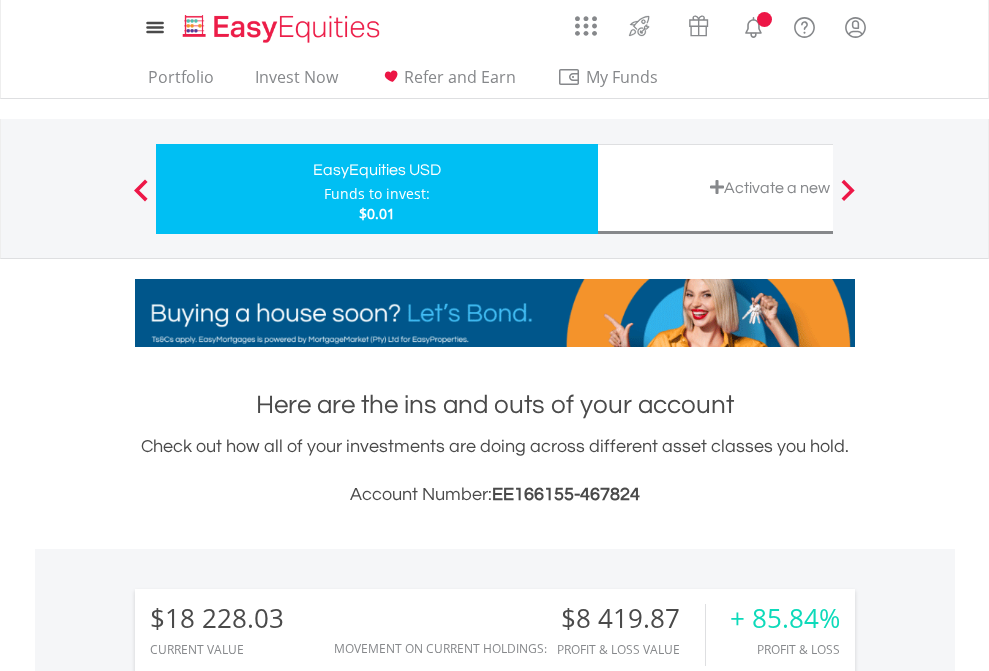 click on "All Holdings" at bounding box center [268, 1506] 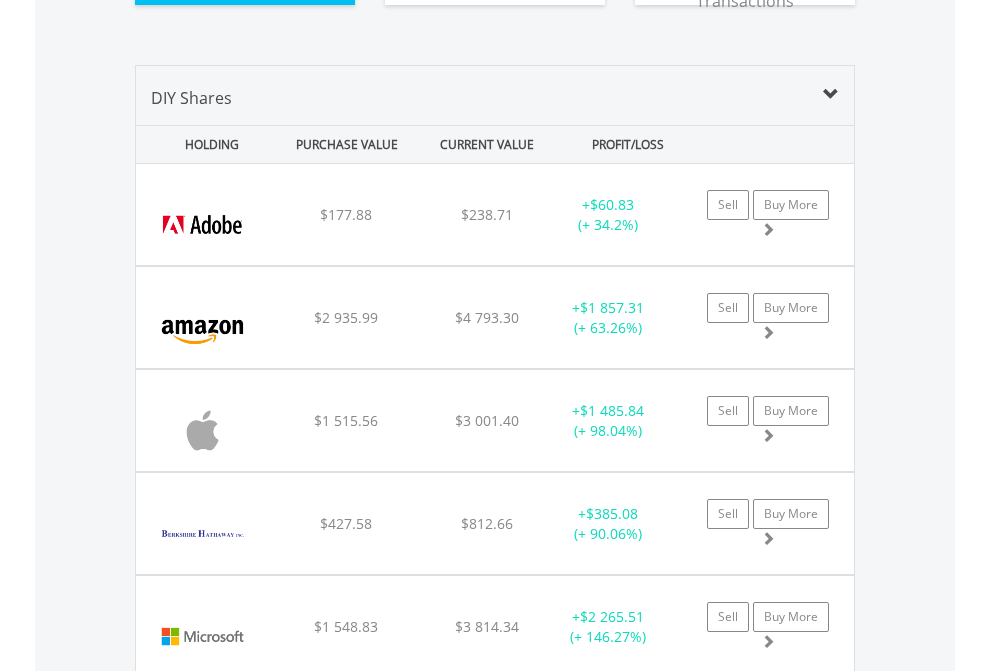 scroll, scrollTop: 2264, scrollLeft: 0, axis: vertical 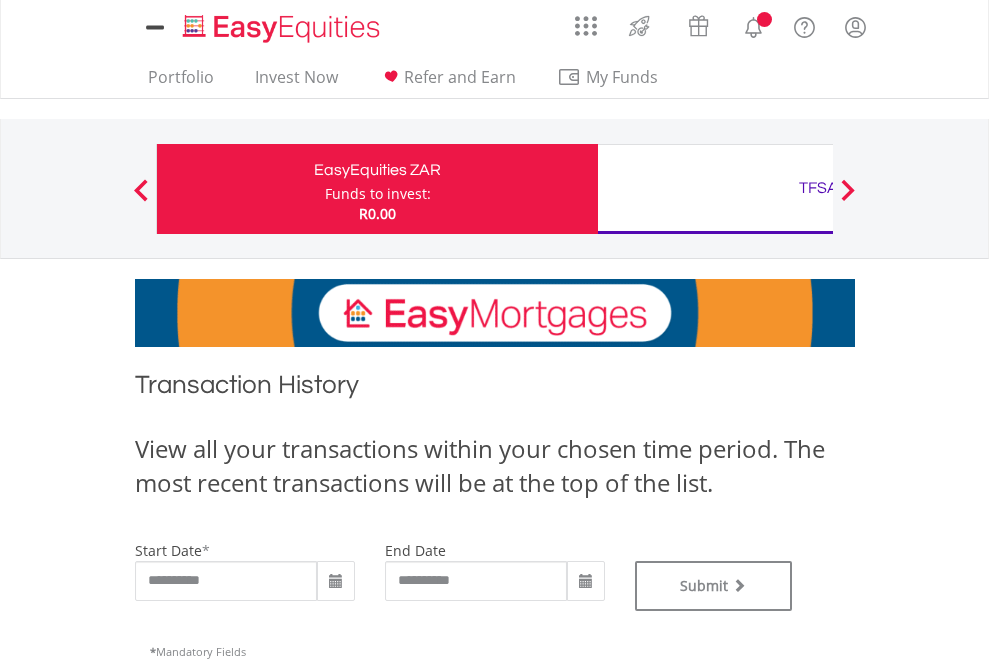type on "**********" 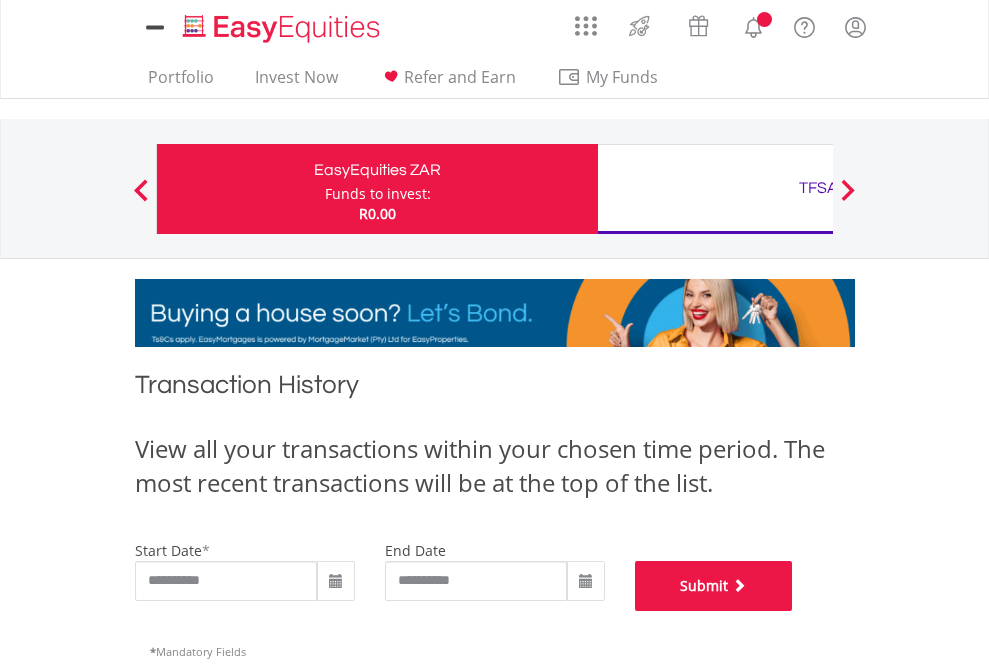 click on "Submit" at bounding box center [714, 586] 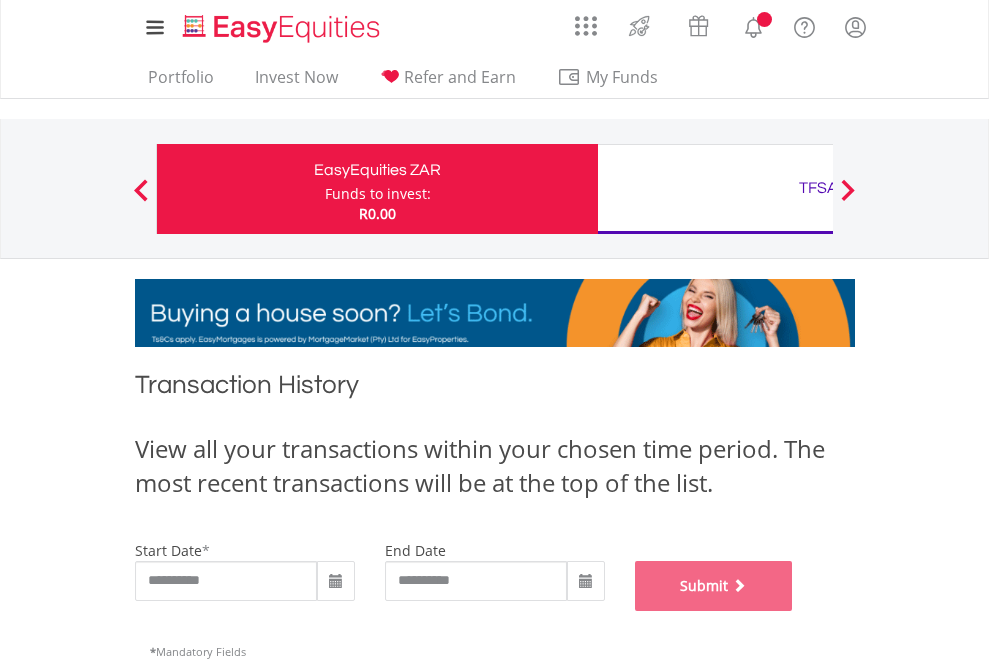 scroll, scrollTop: 811, scrollLeft: 0, axis: vertical 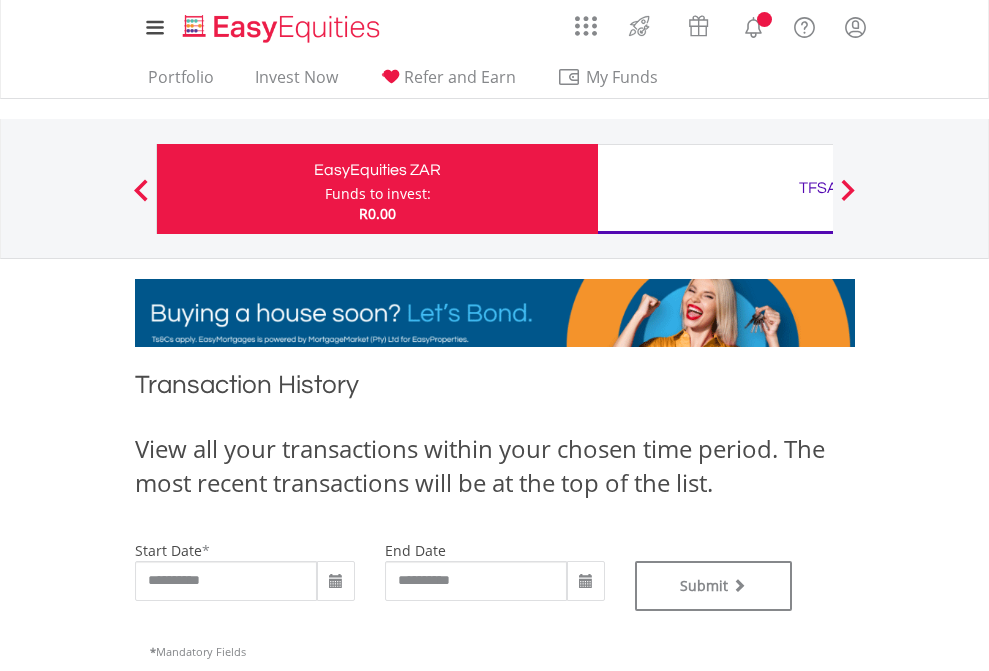 click on "TFSA" at bounding box center (818, 188) 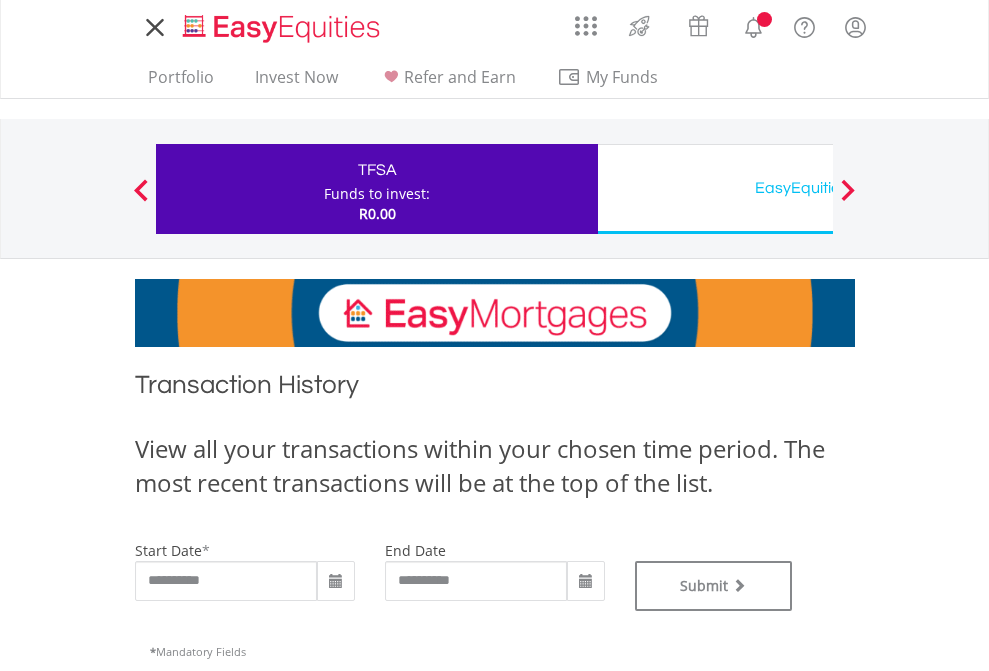 scroll, scrollTop: 0, scrollLeft: 0, axis: both 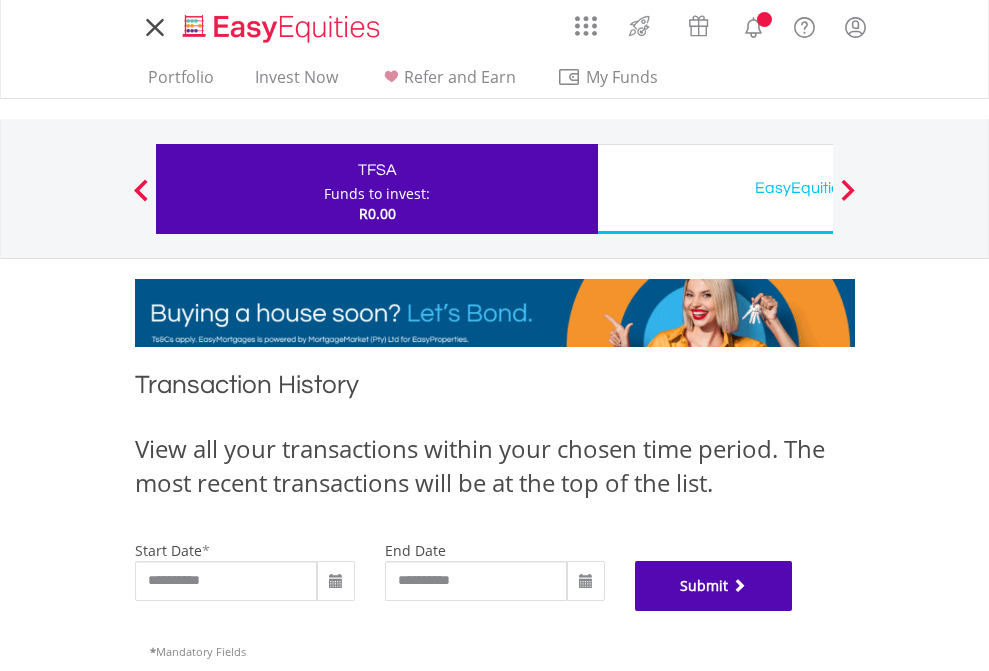 click on "Submit" at bounding box center [714, 586] 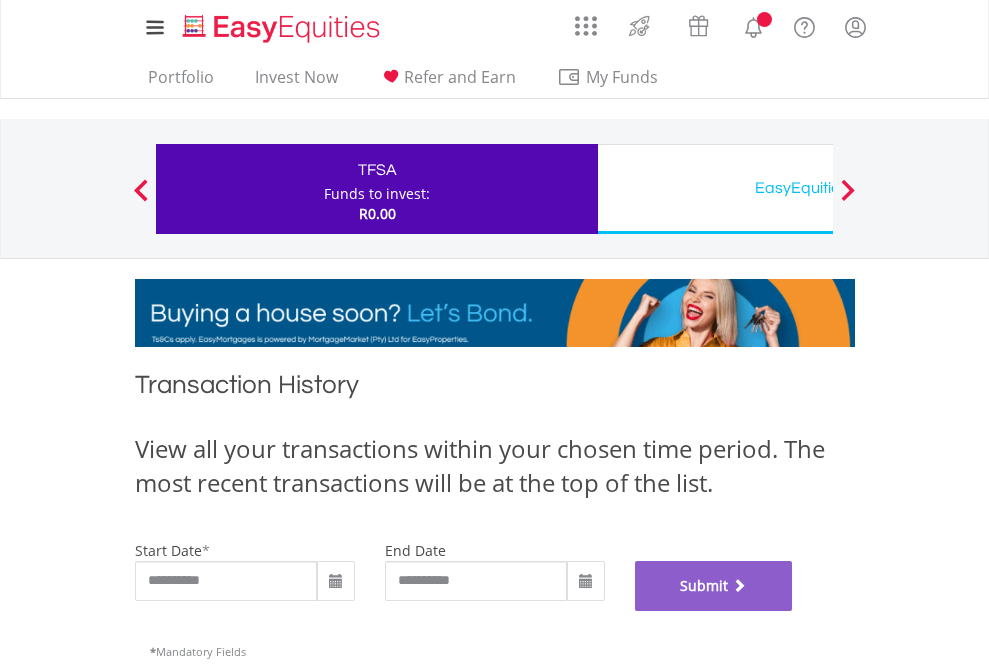 scroll, scrollTop: 811, scrollLeft: 0, axis: vertical 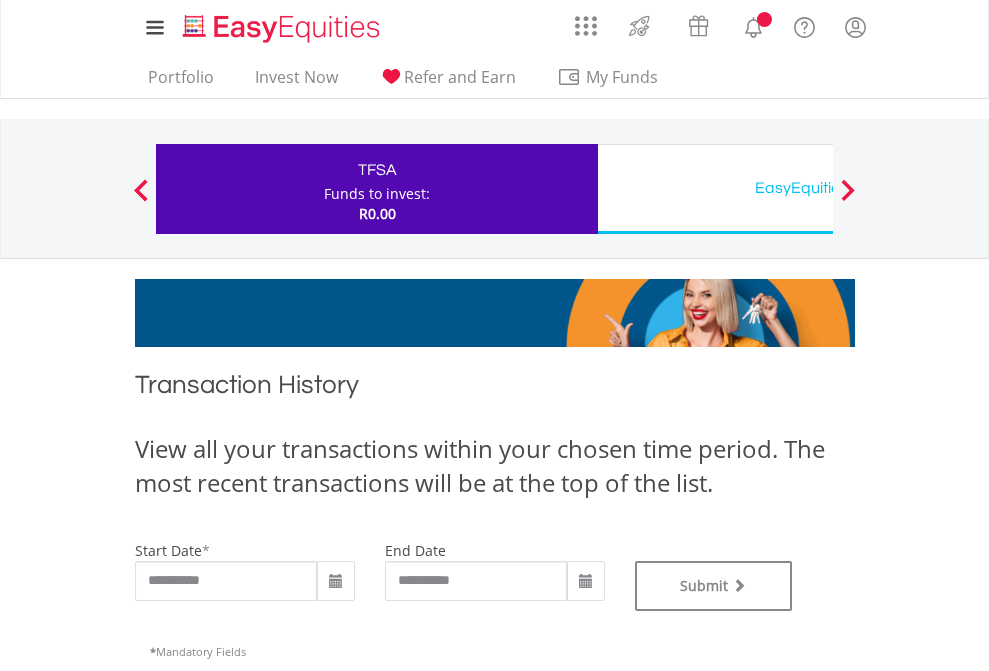 click on "EasyEquities USD" at bounding box center (818, 188) 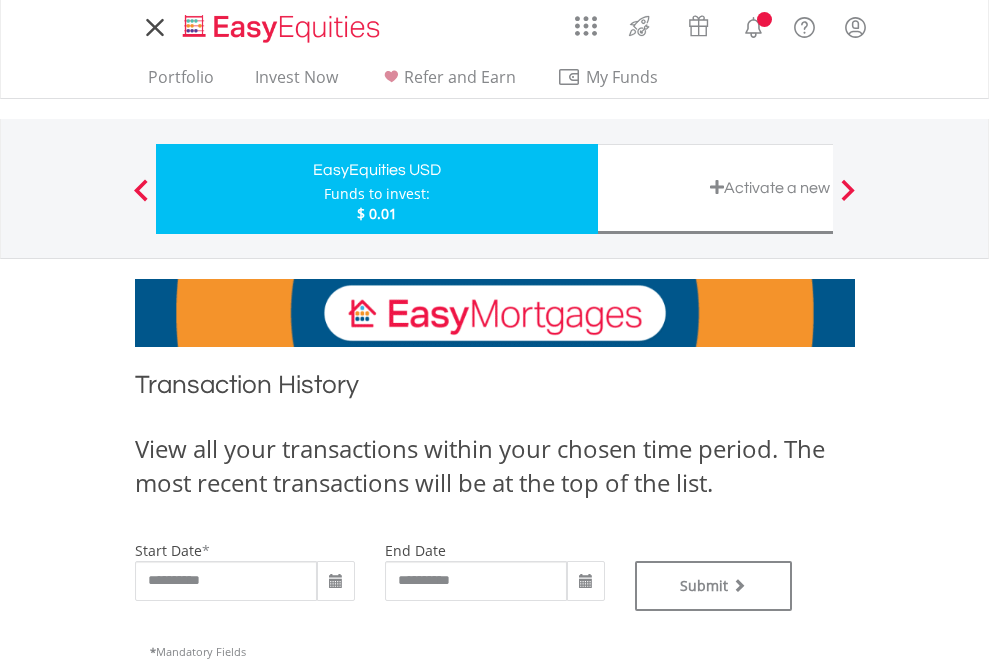 scroll, scrollTop: 0, scrollLeft: 0, axis: both 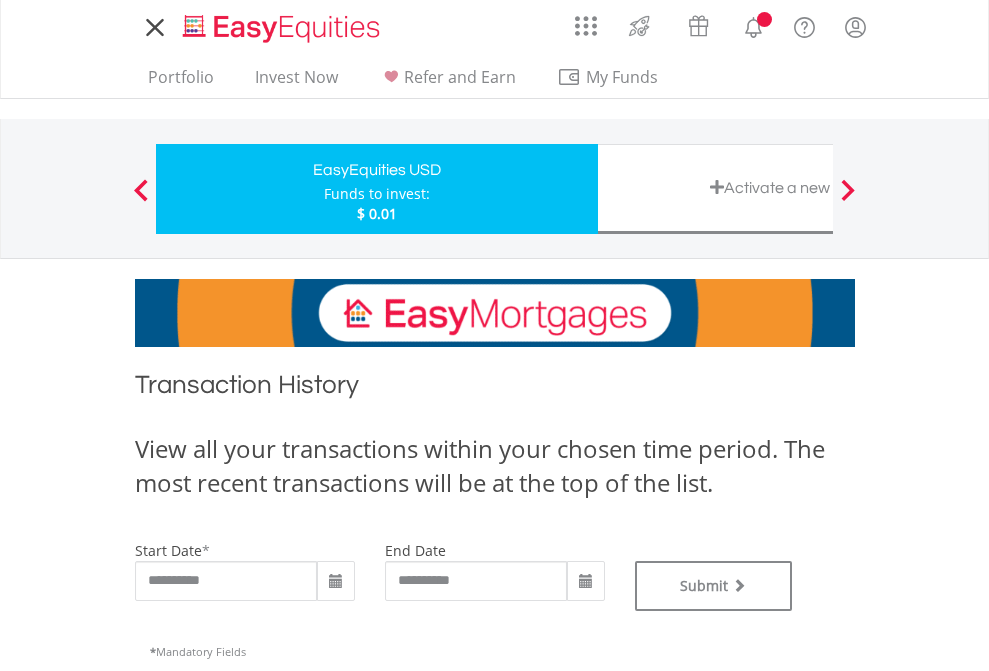 type on "**********" 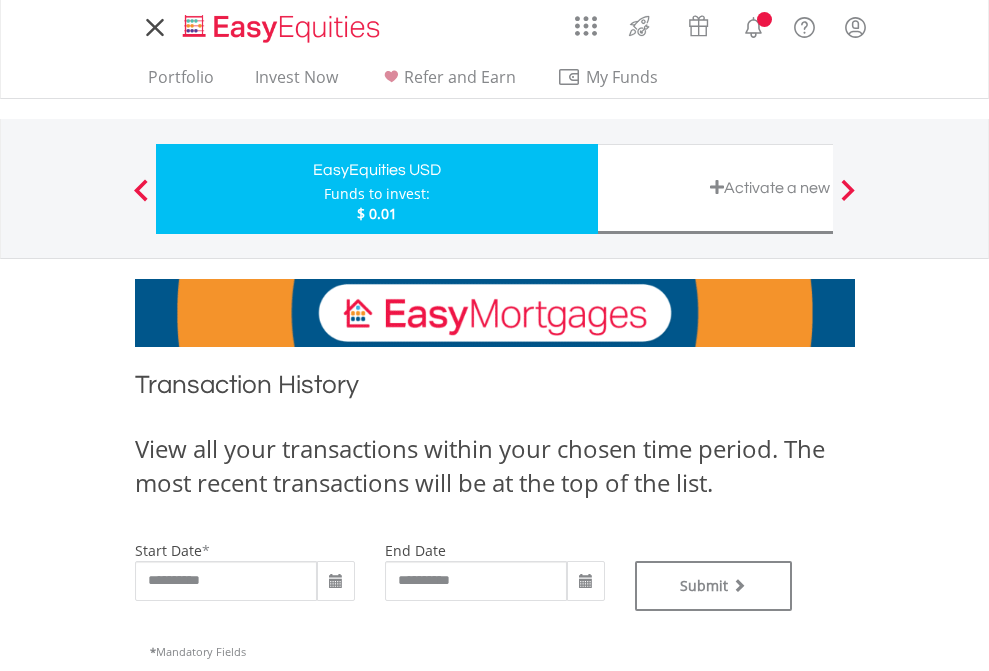 type on "**********" 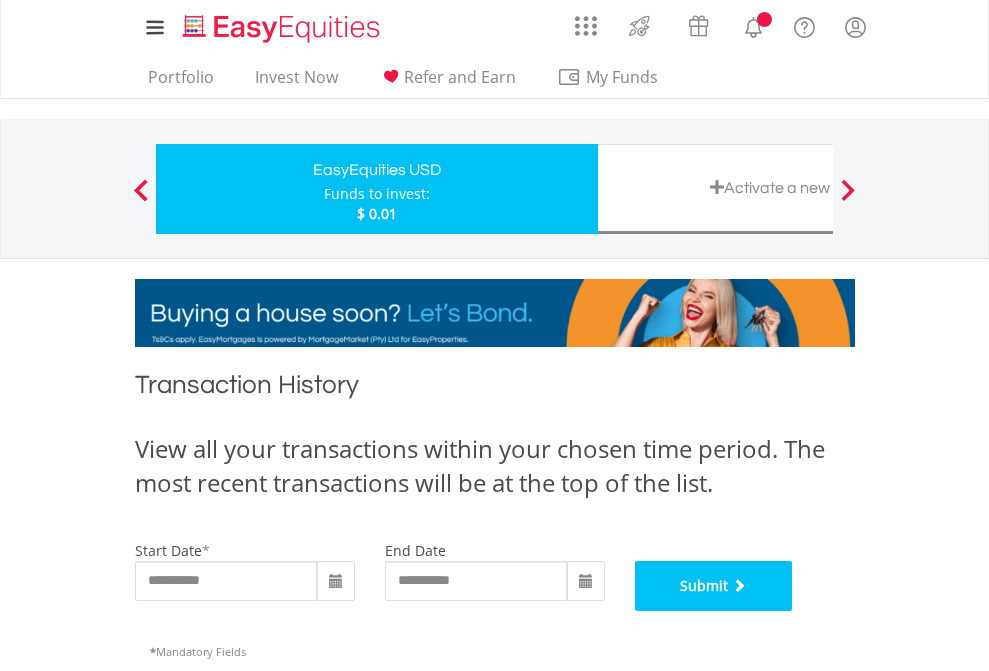 click on "Submit" at bounding box center [714, 586] 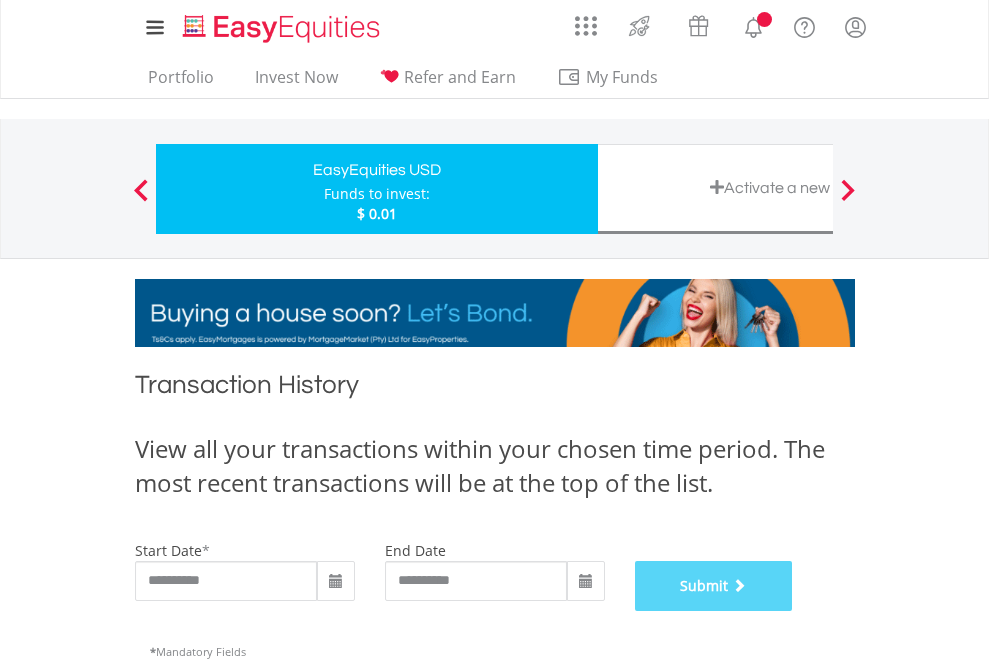 scroll, scrollTop: 811, scrollLeft: 0, axis: vertical 